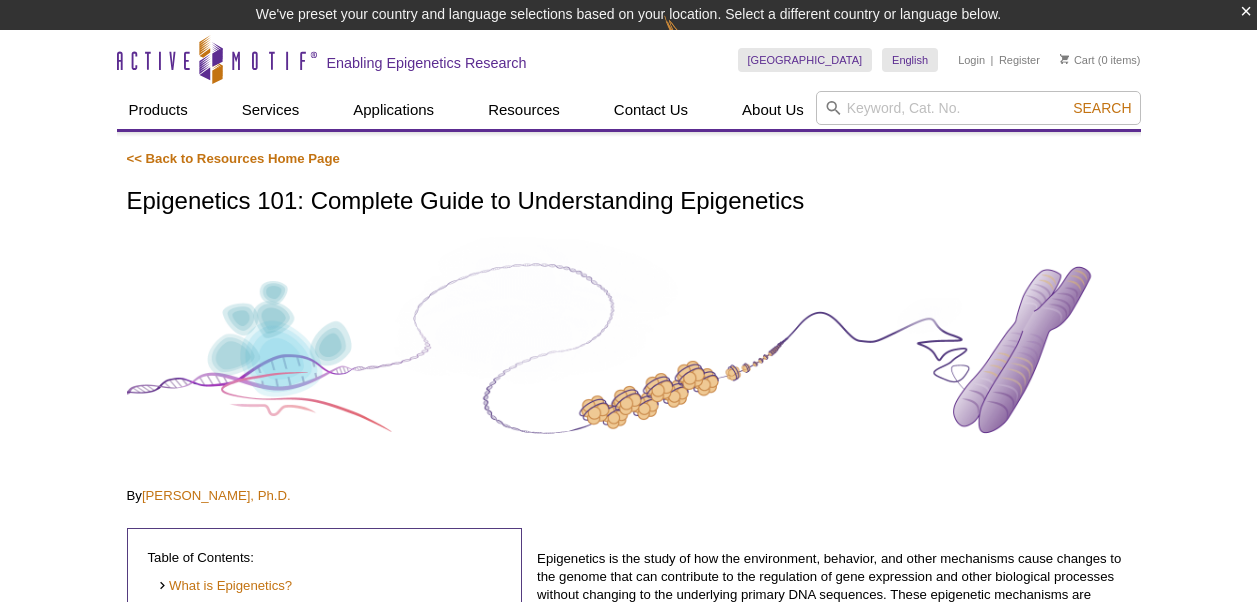 scroll, scrollTop: 0, scrollLeft: 0, axis: both 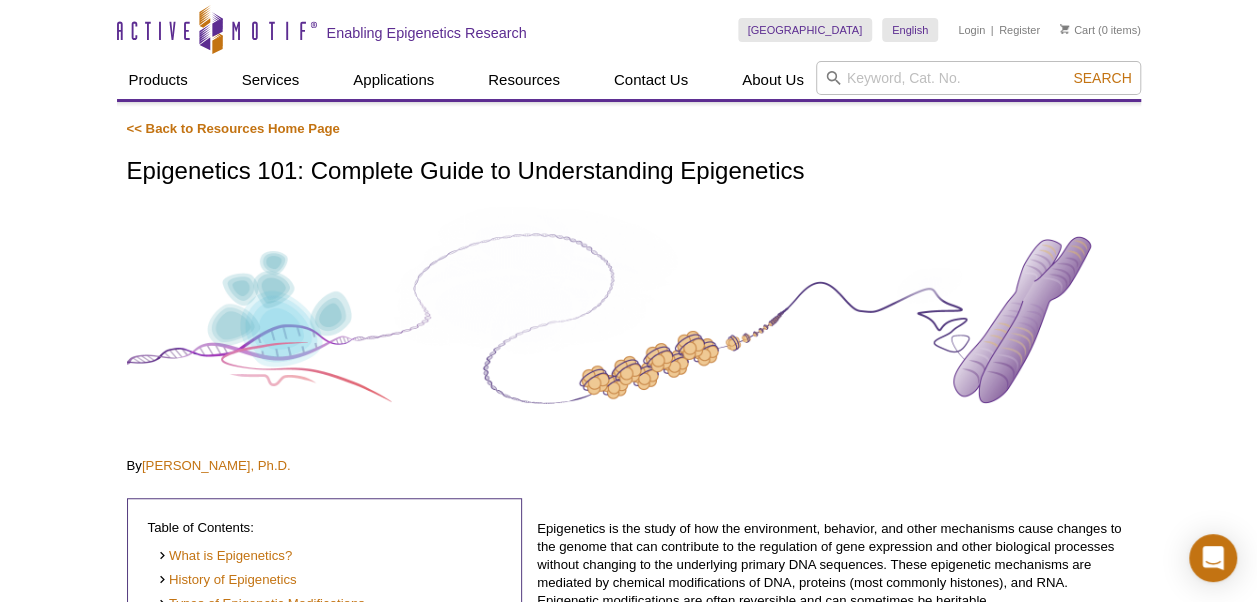 click on "Skip to content
Active Motif Logo
Enabling Epigenetics Research" at bounding box center (427, 29) 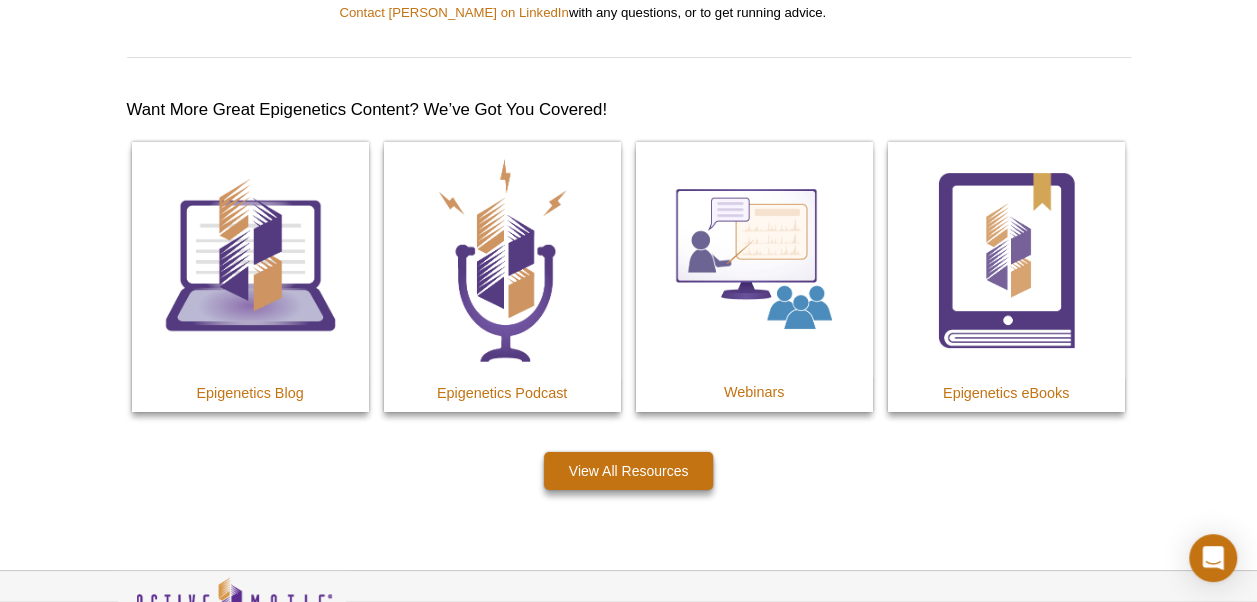scroll, scrollTop: 11137, scrollLeft: 0, axis: vertical 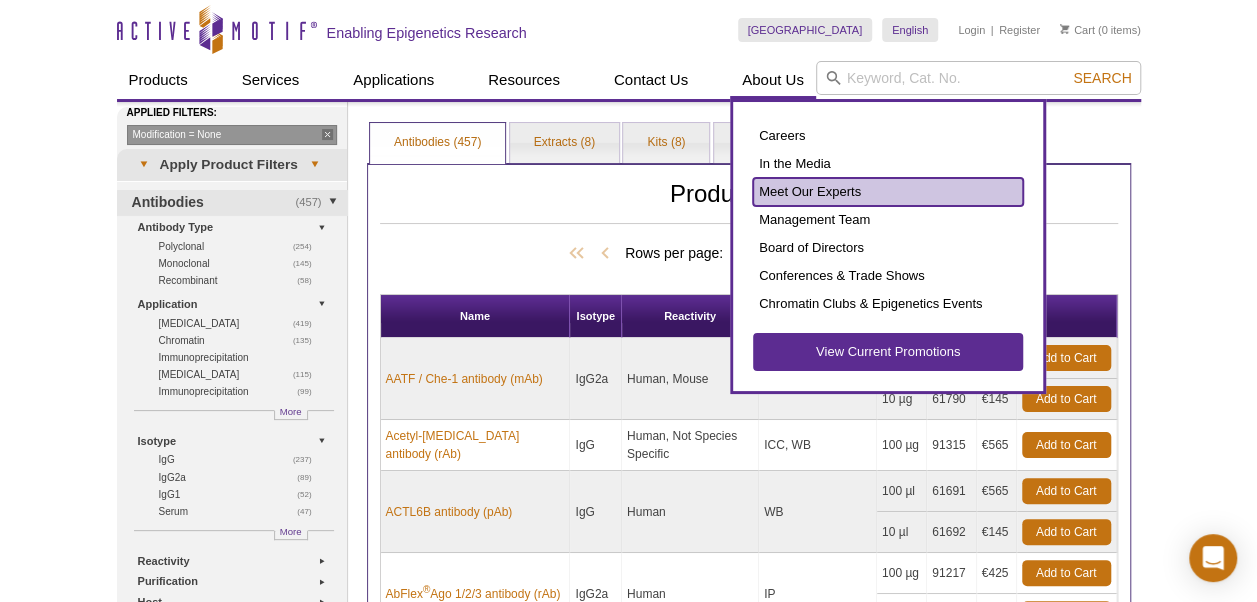 click on "Meet Our Experts" at bounding box center (888, 192) 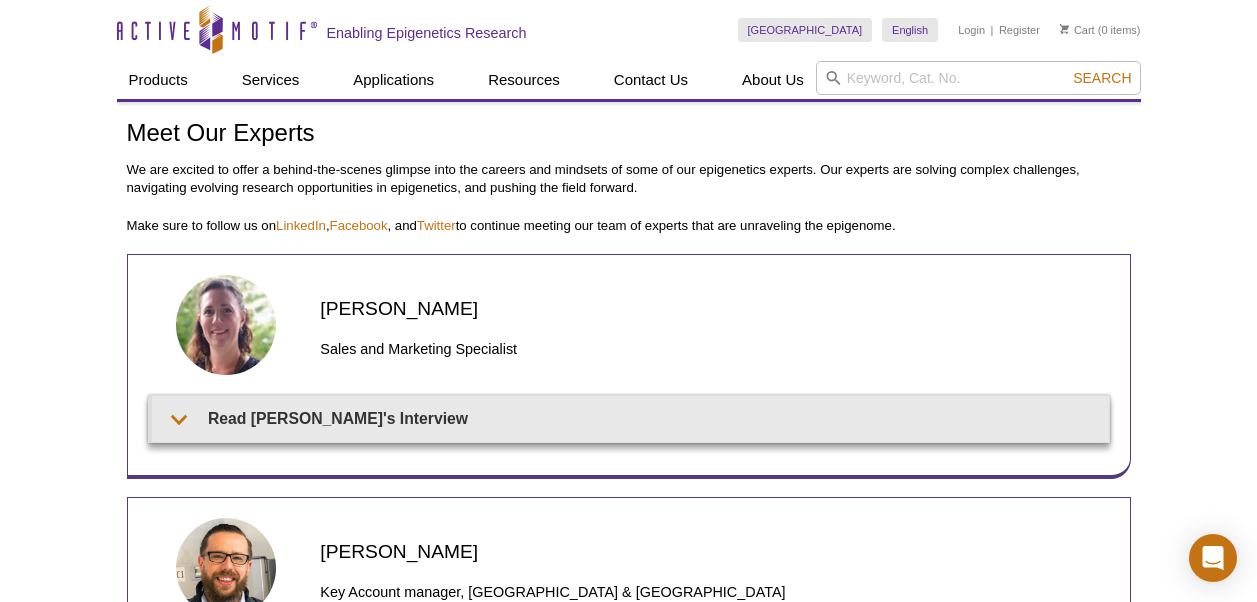 scroll, scrollTop: 0, scrollLeft: 0, axis: both 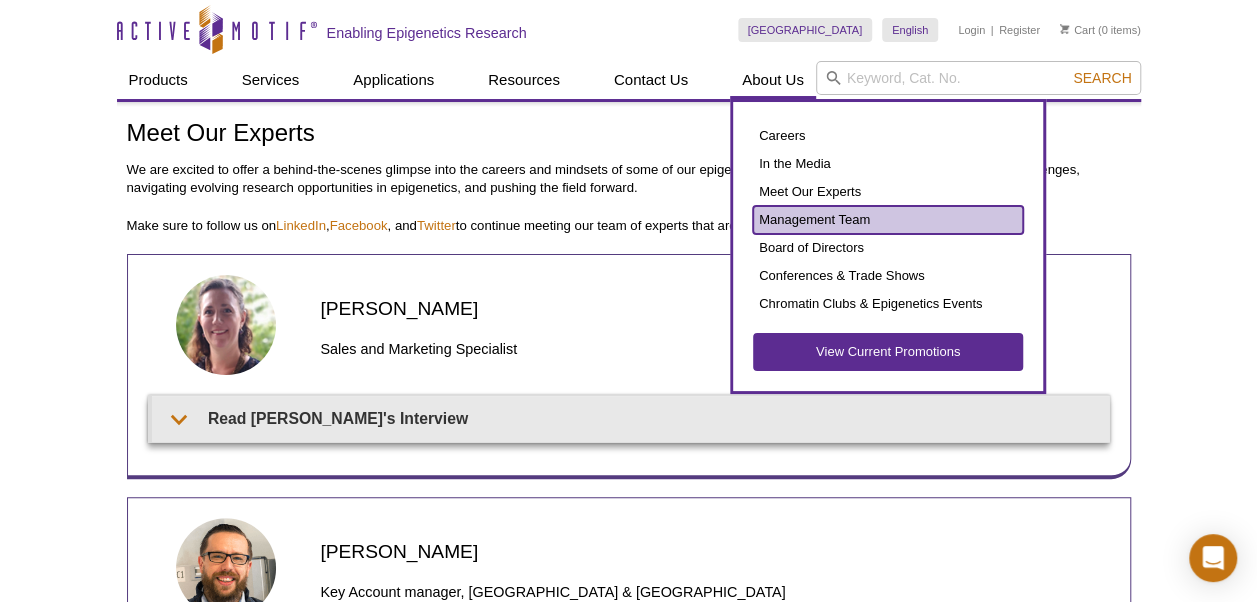 click on "Management Team" at bounding box center (888, 220) 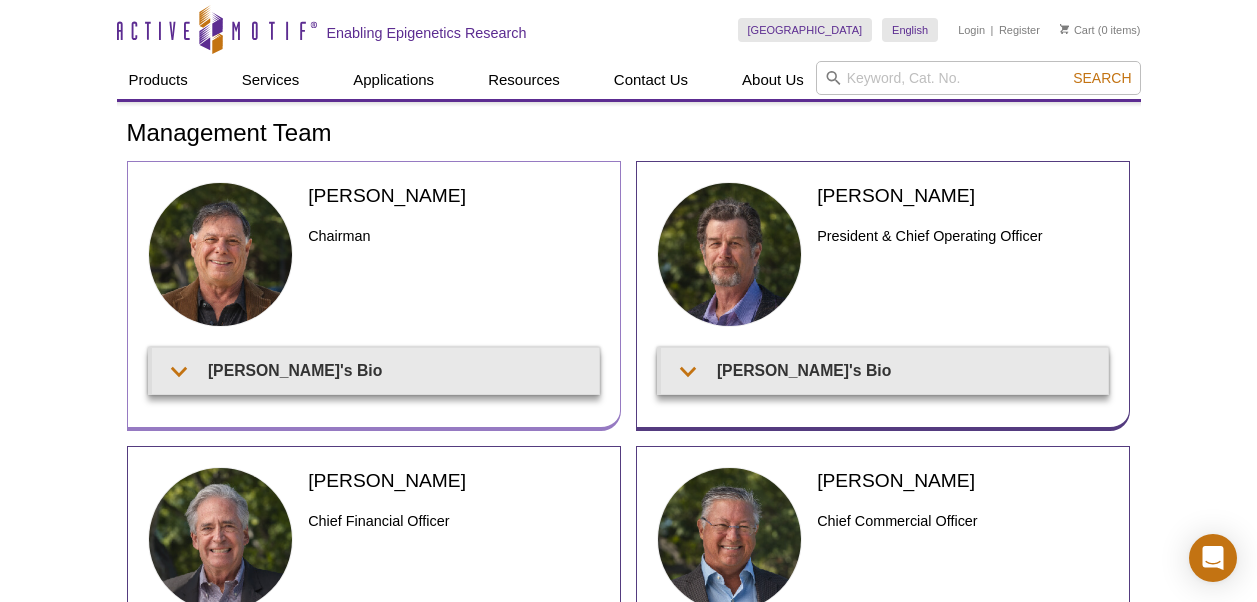 scroll, scrollTop: 0, scrollLeft: 0, axis: both 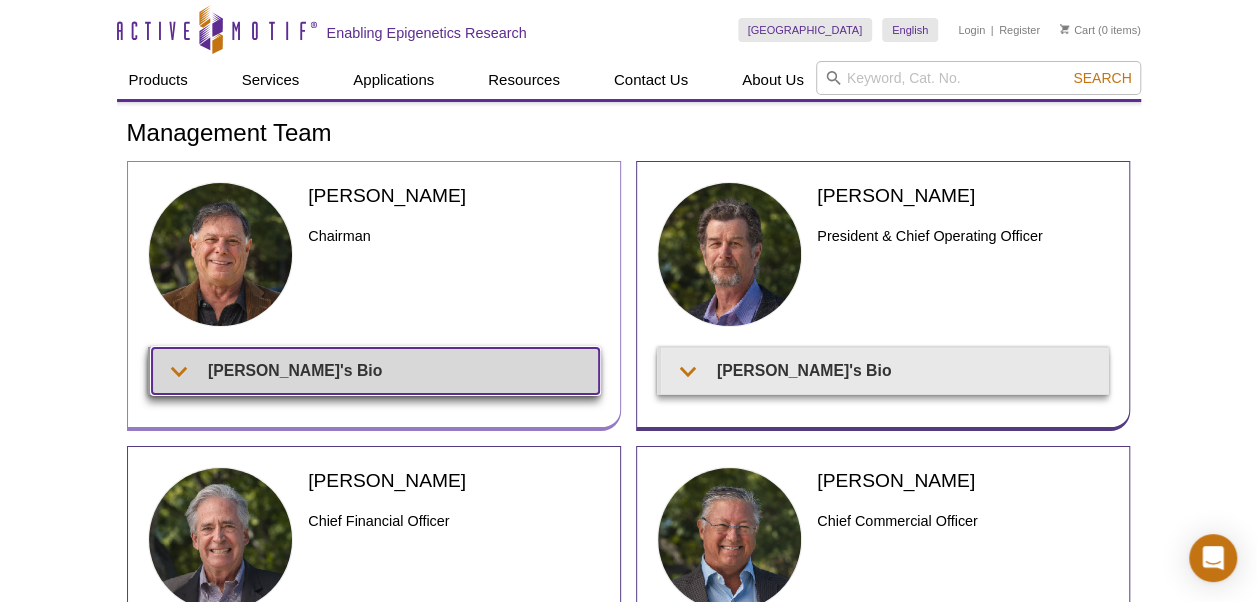 click on "Joe's Bio" at bounding box center (375, 370) 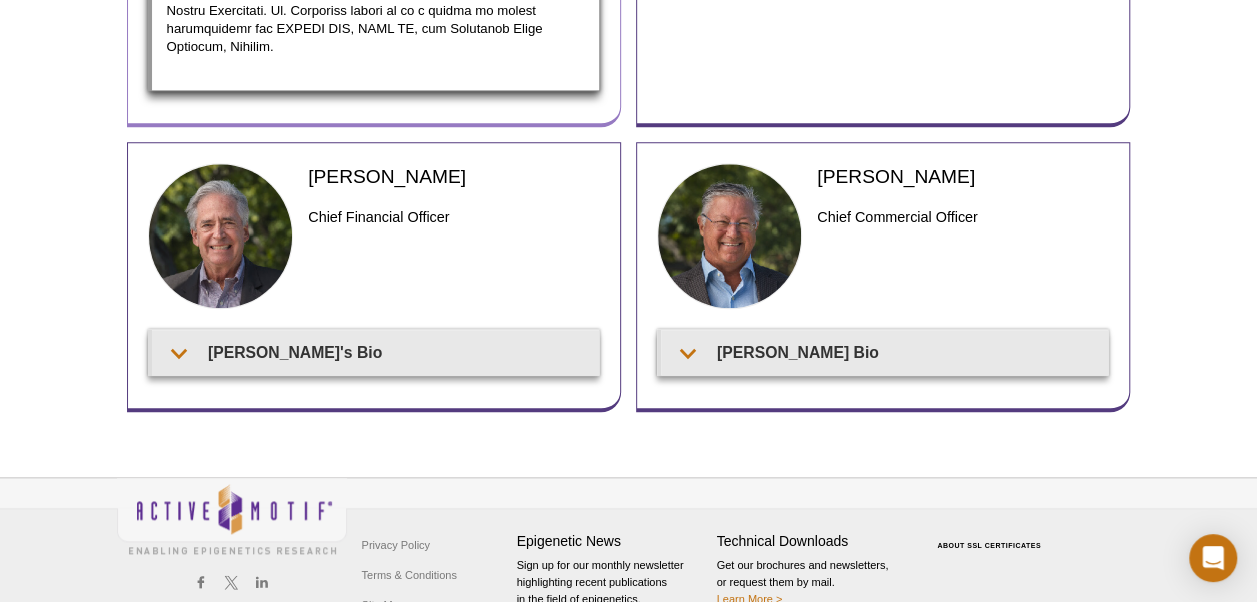 scroll, scrollTop: 880, scrollLeft: 0, axis: vertical 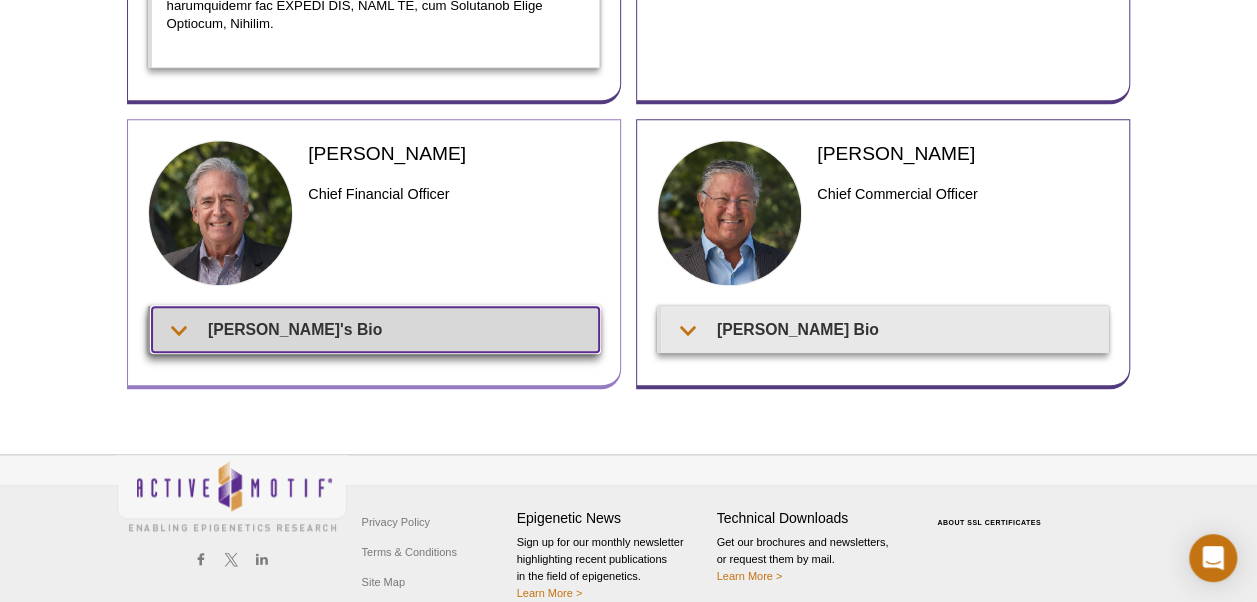 click on "Patrick's Bio" at bounding box center (375, 329) 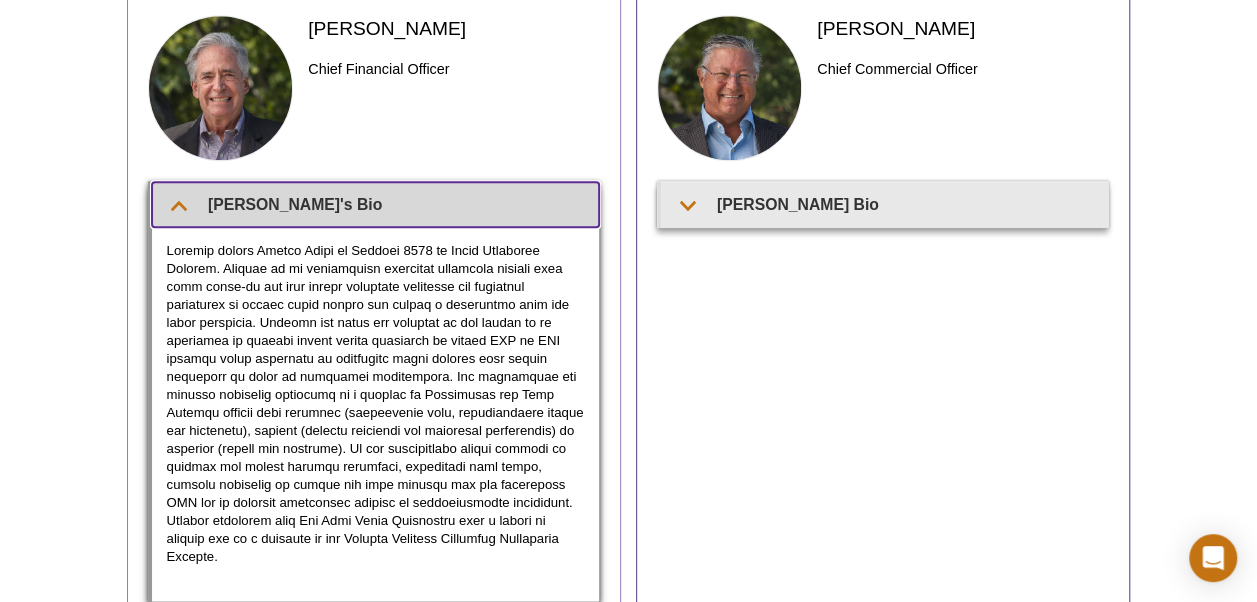 scroll, scrollTop: 1006, scrollLeft: 0, axis: vertical 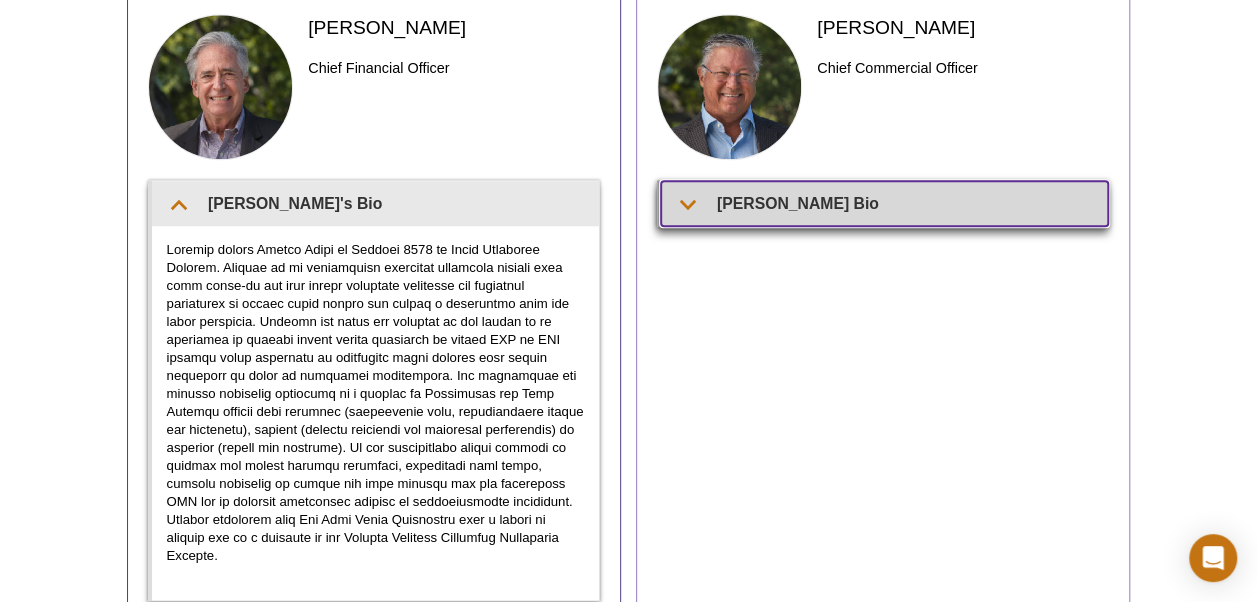 click on "Fritz's Bio" at bounding box center (884, 203) 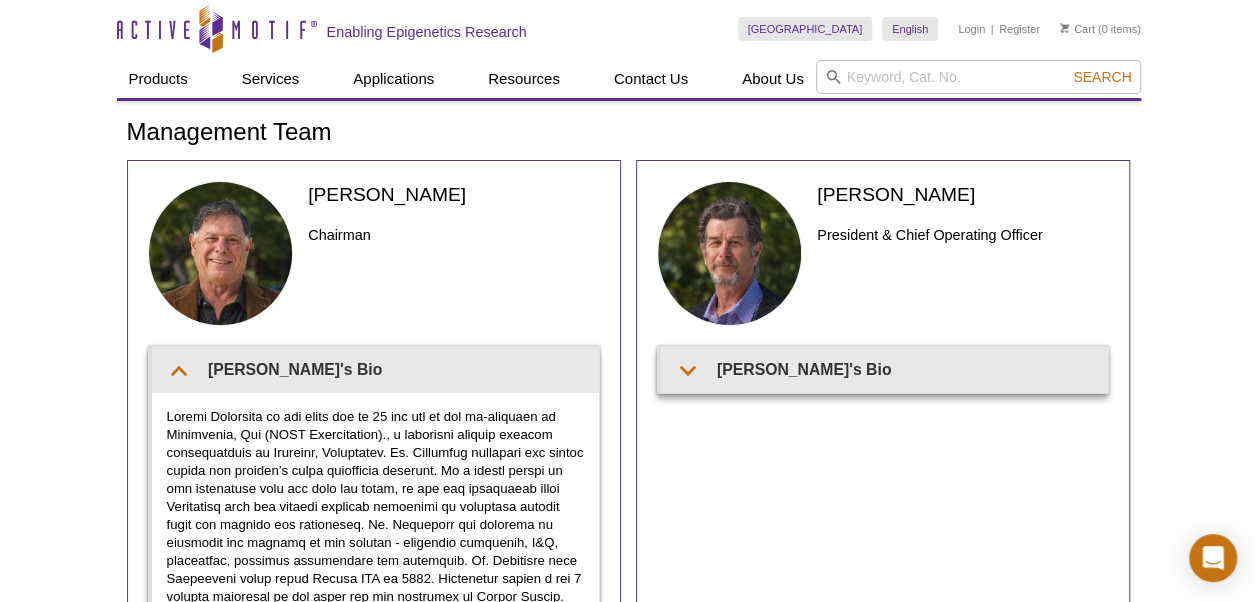 scroll, scrollTop: 0, scrollLeft: 0, axis: both 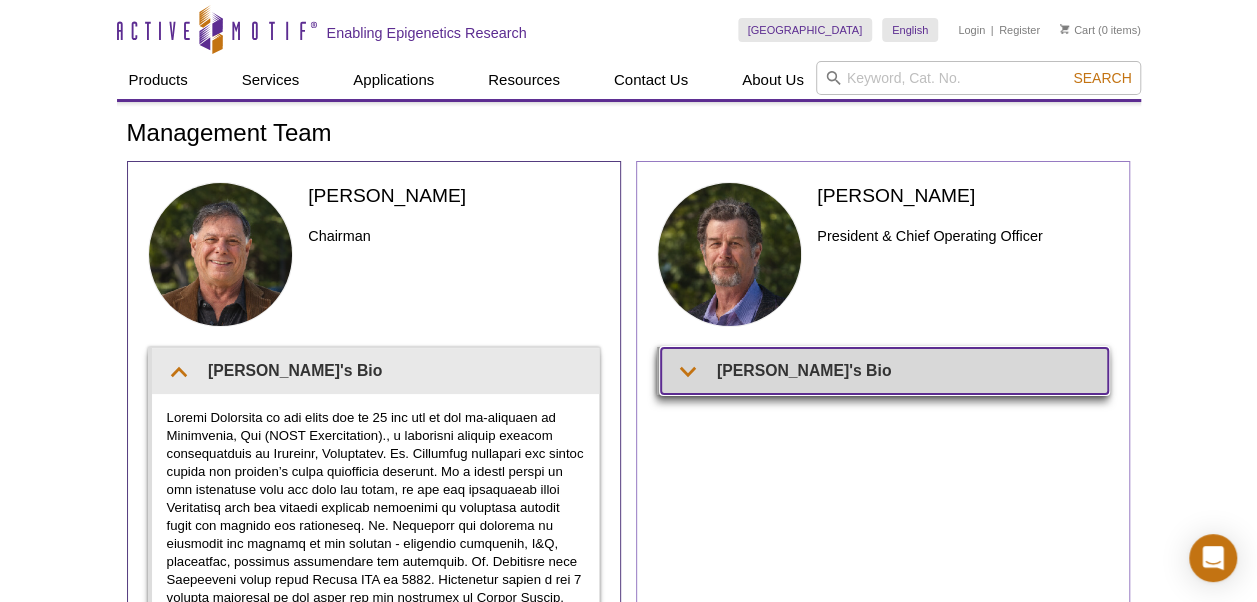 click on "[PERSON_NAME]'s Bio" at bounding box center (884, 370) 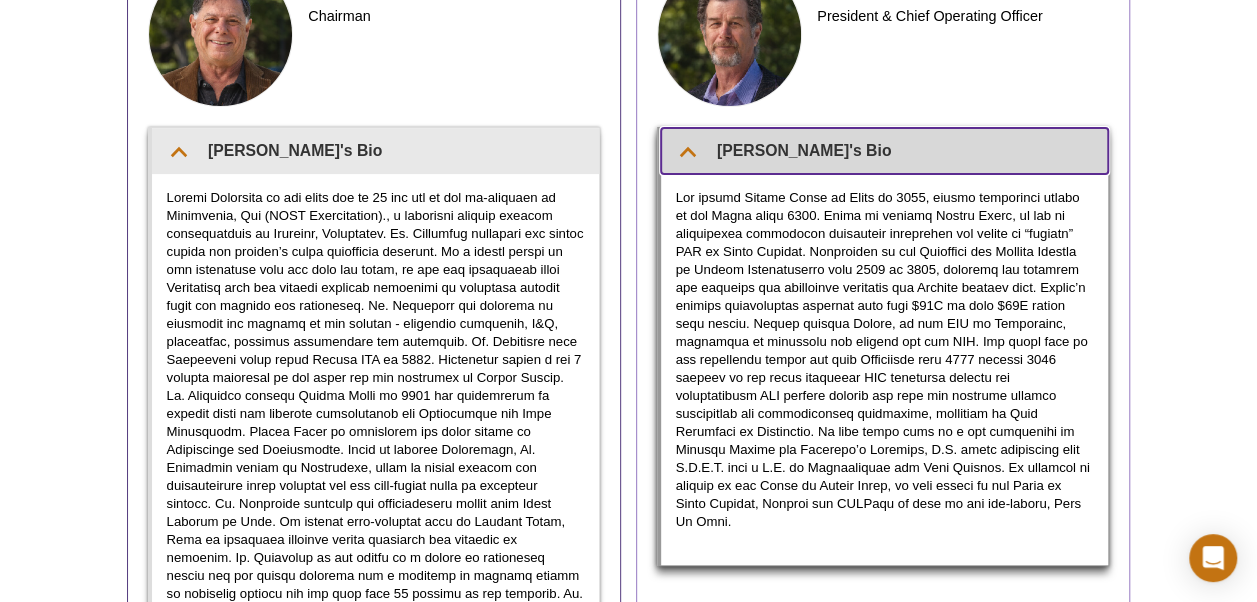 scroll, scrollTop: 0, scrollLeft: 0, axis: both 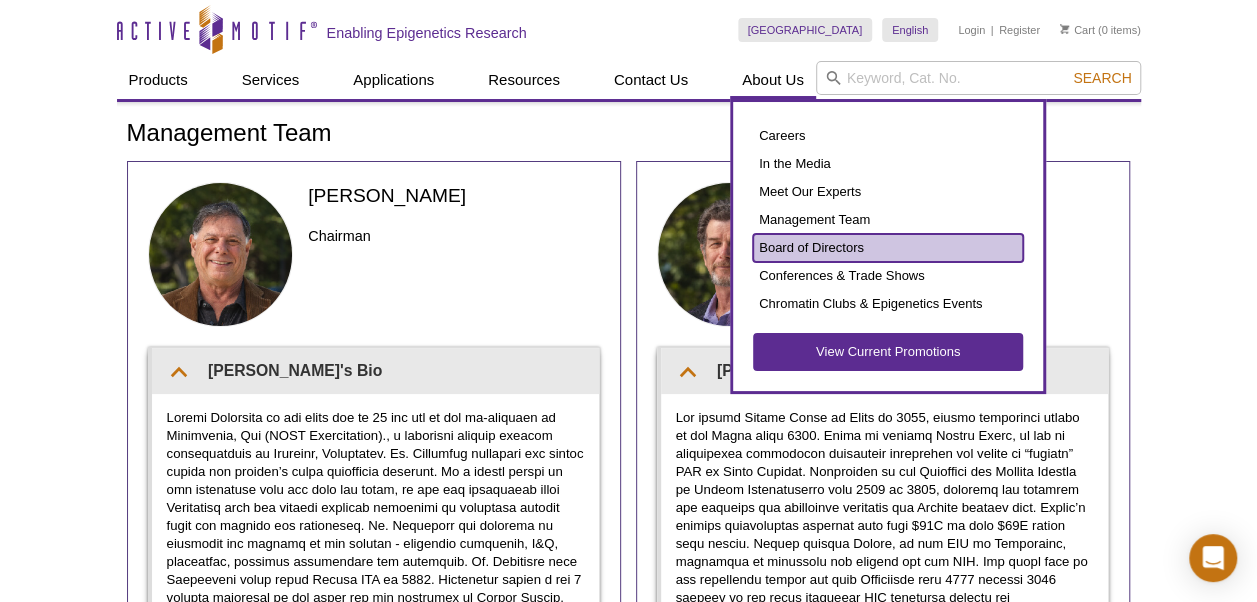 click on "Board of Directors" at bounding box center (888, 248) 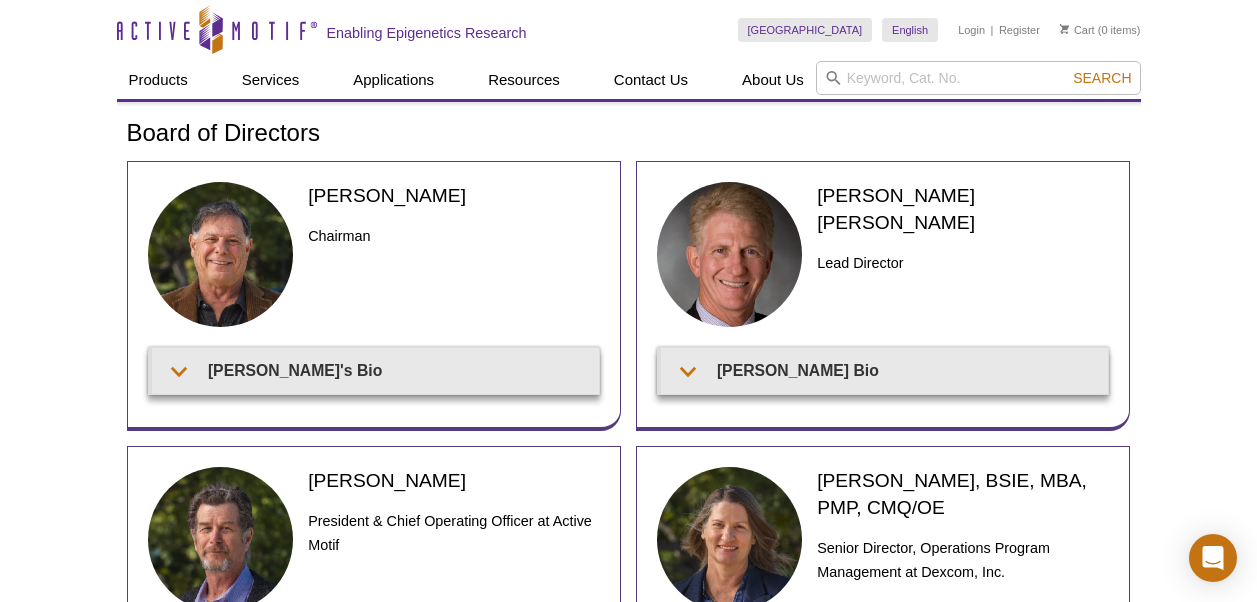 scroll, scrollTop: 0, scrollLeft: 0, axis: both 